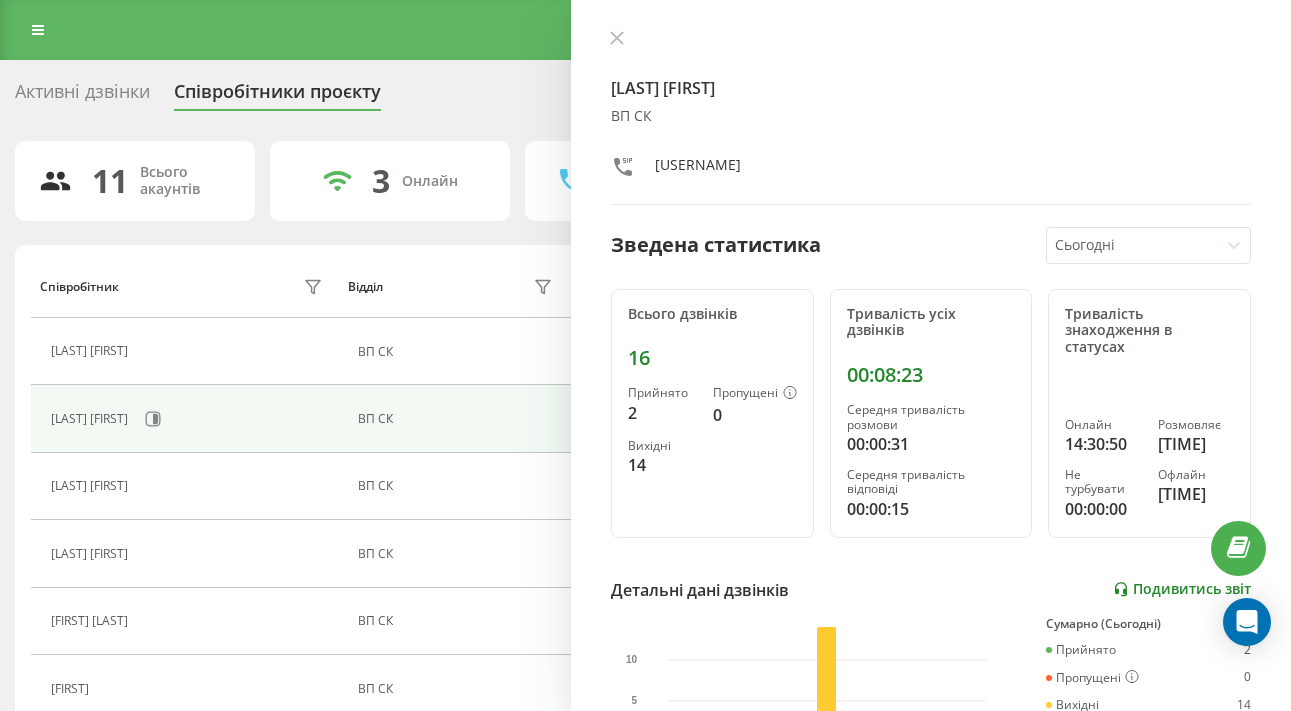 scroll, scrollTop: 0, scrollLeft: 0, axis: both 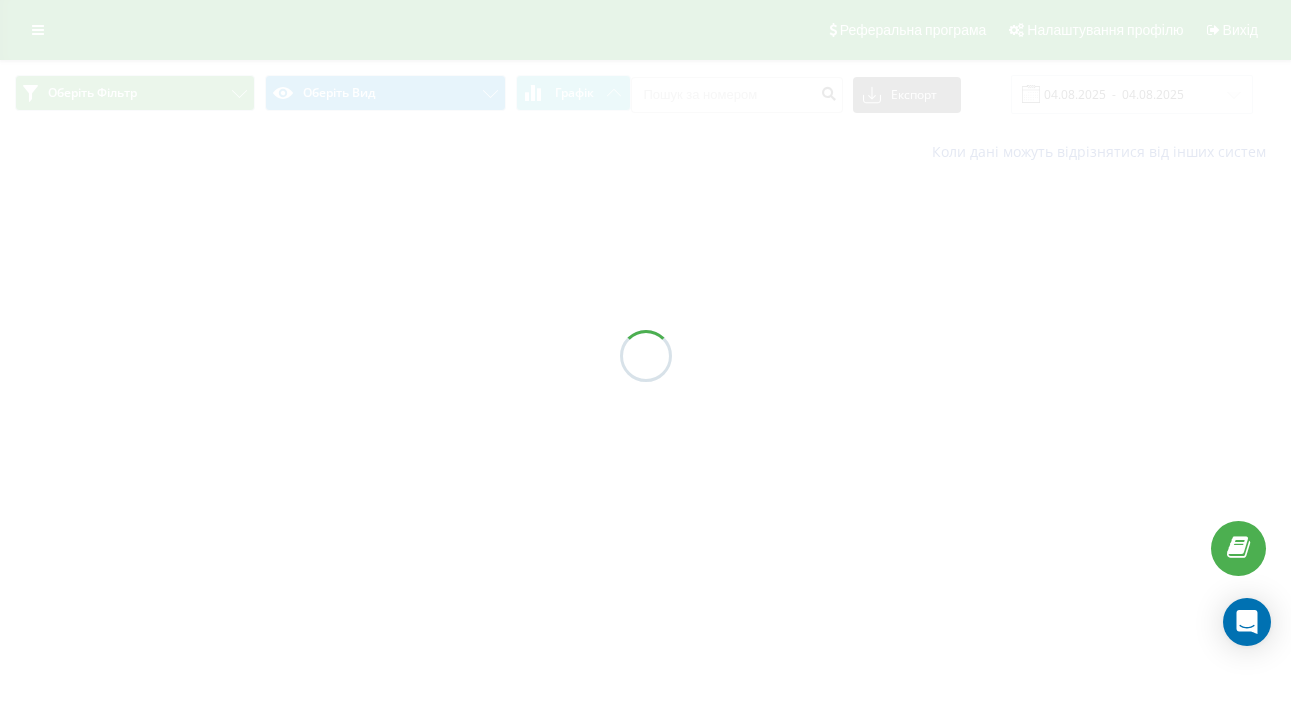type on "[DATE] - [DATE]" 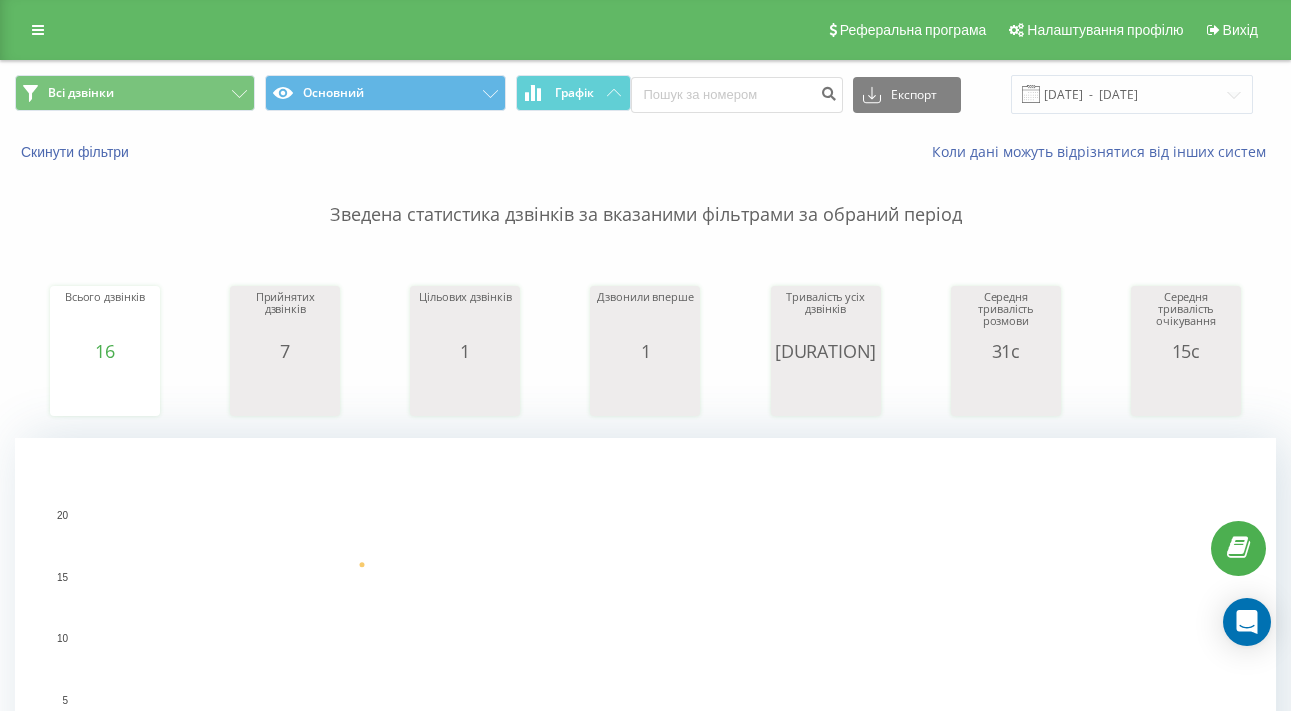 scroll, scrollTop: 0, scrollLeft: 0, axis: both 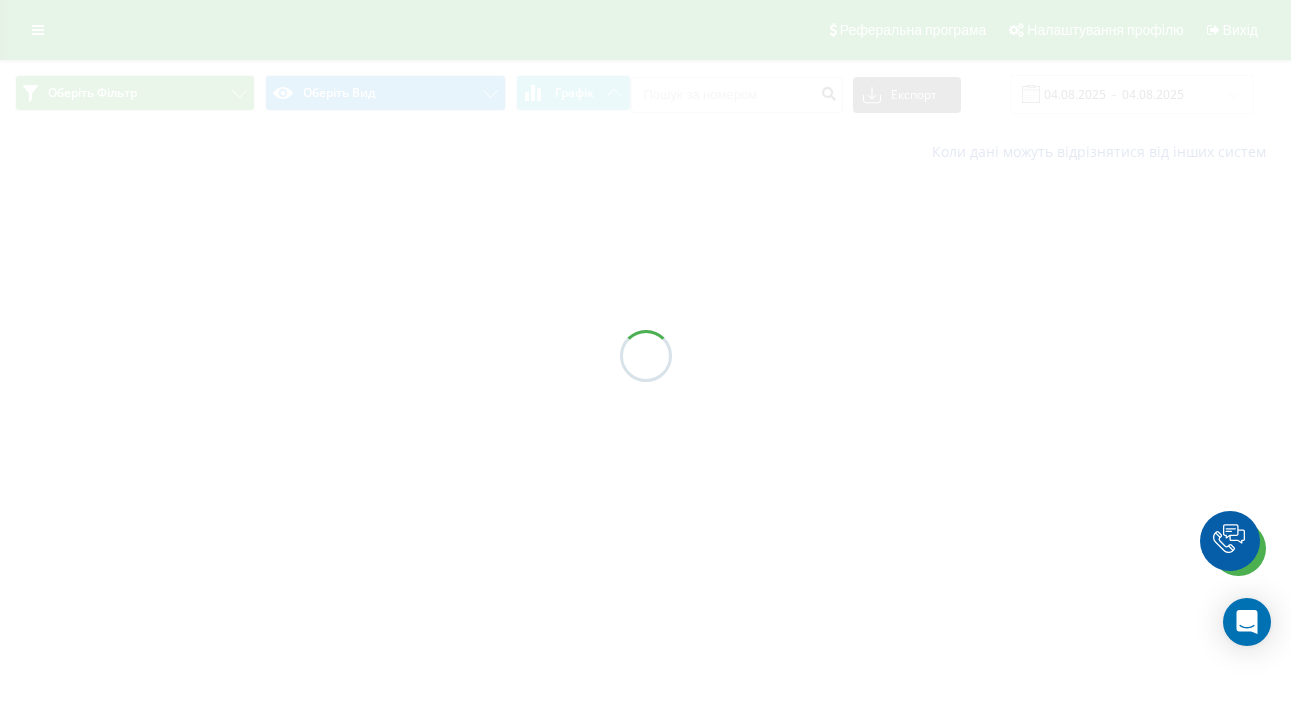 type on "[DATE]  -  [DATE]" 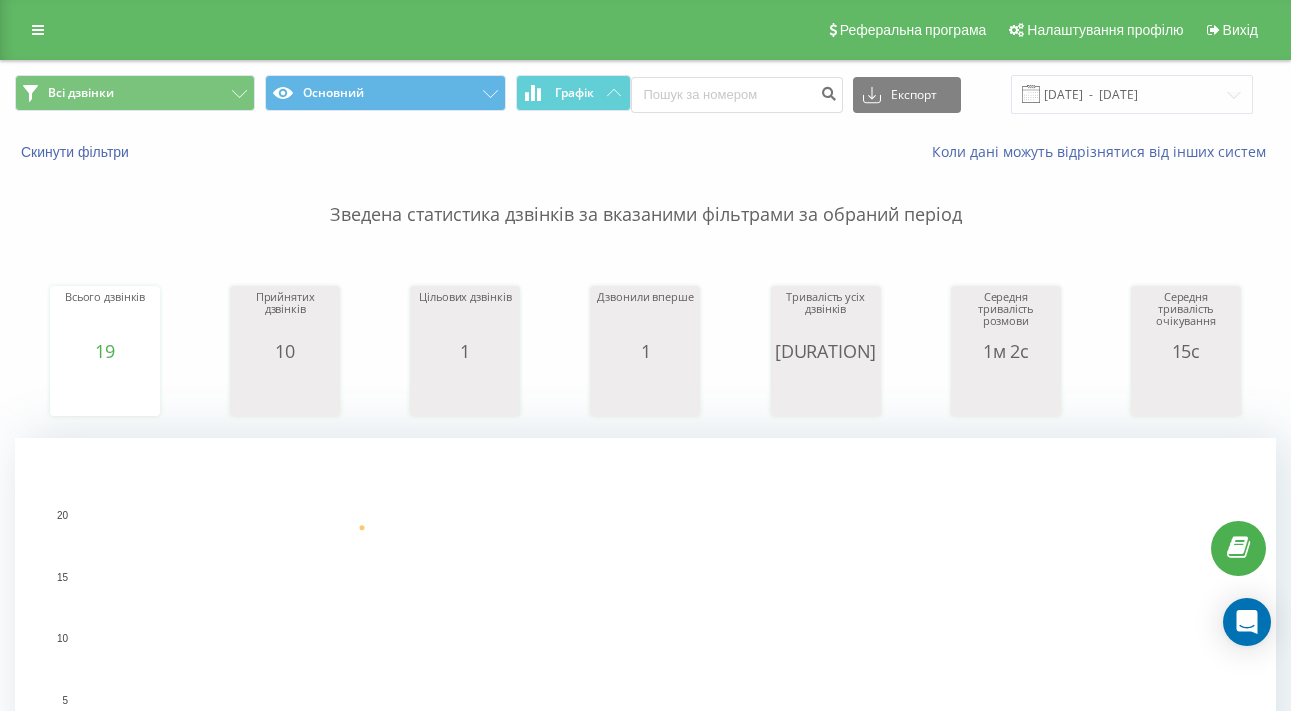 scroll, scrollTop: -2, scrollLeft: 0, axis: vertical 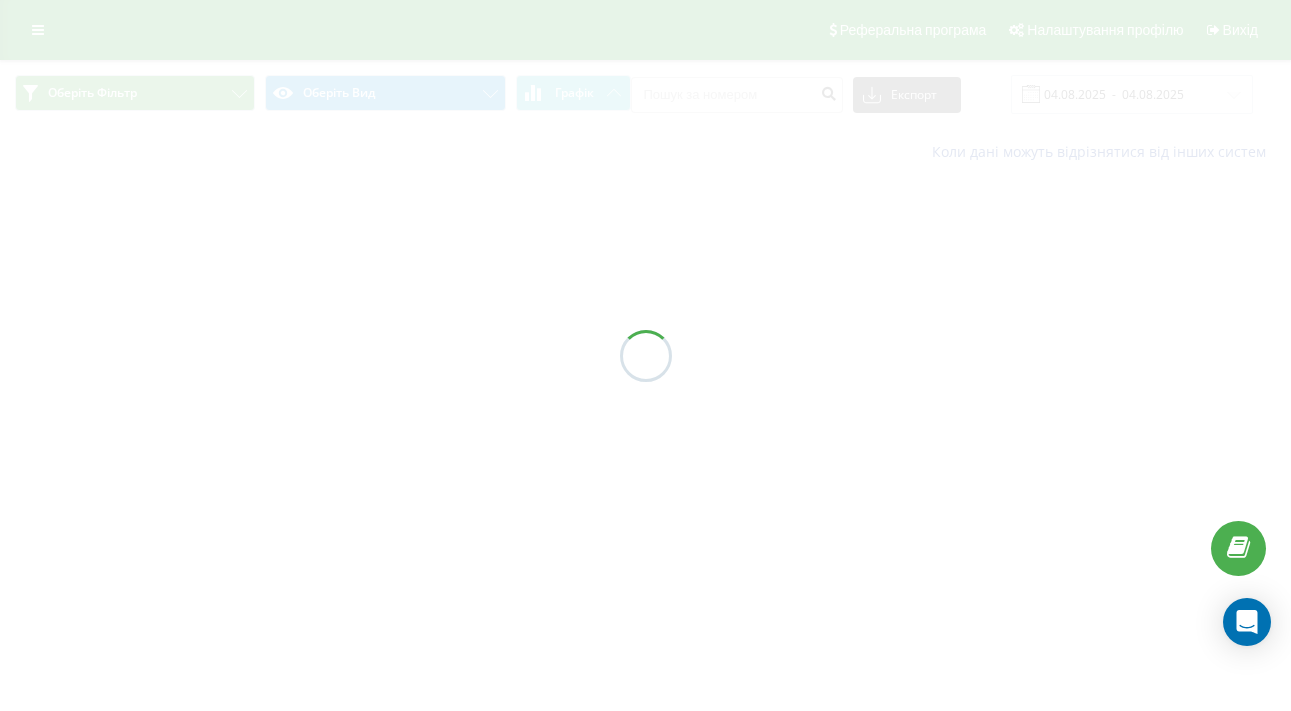 type on "[DATE]  -  [DATE]" 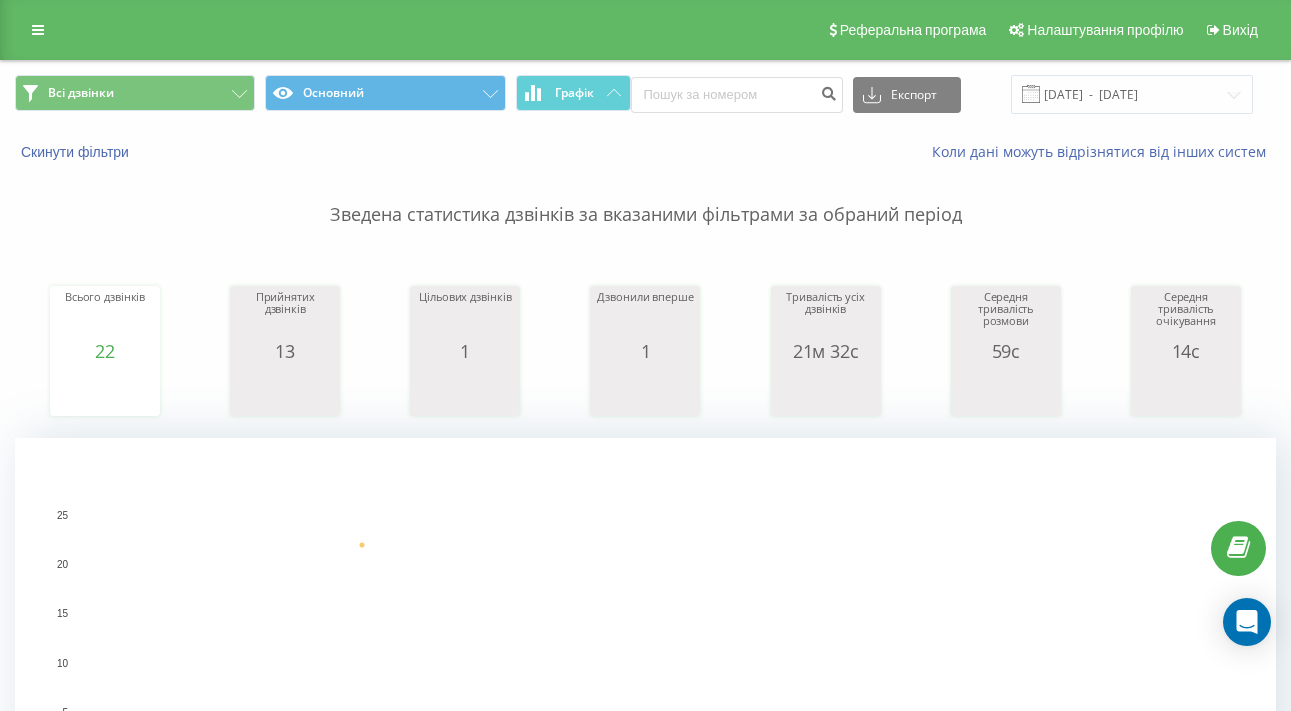 scroll, scrollTop: 0, scrollLeft: 0, axis: both 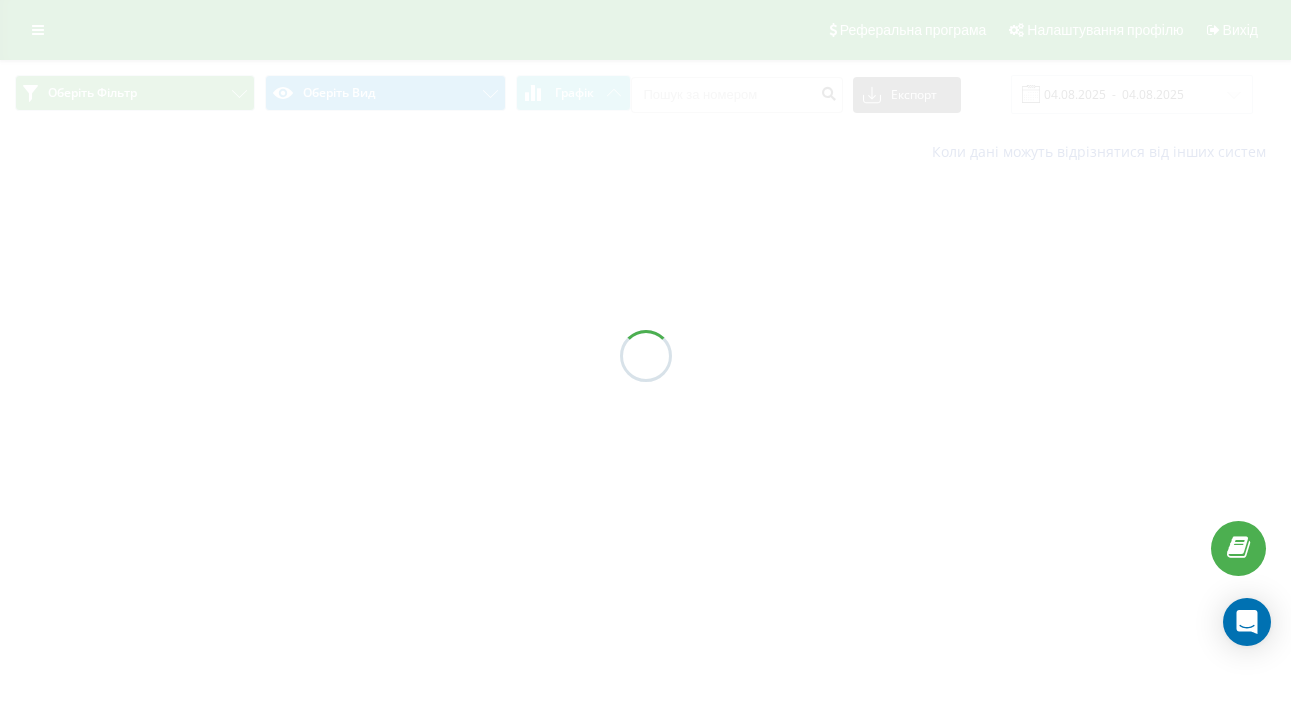 type on "04.08.2025  -  05.08.2025" 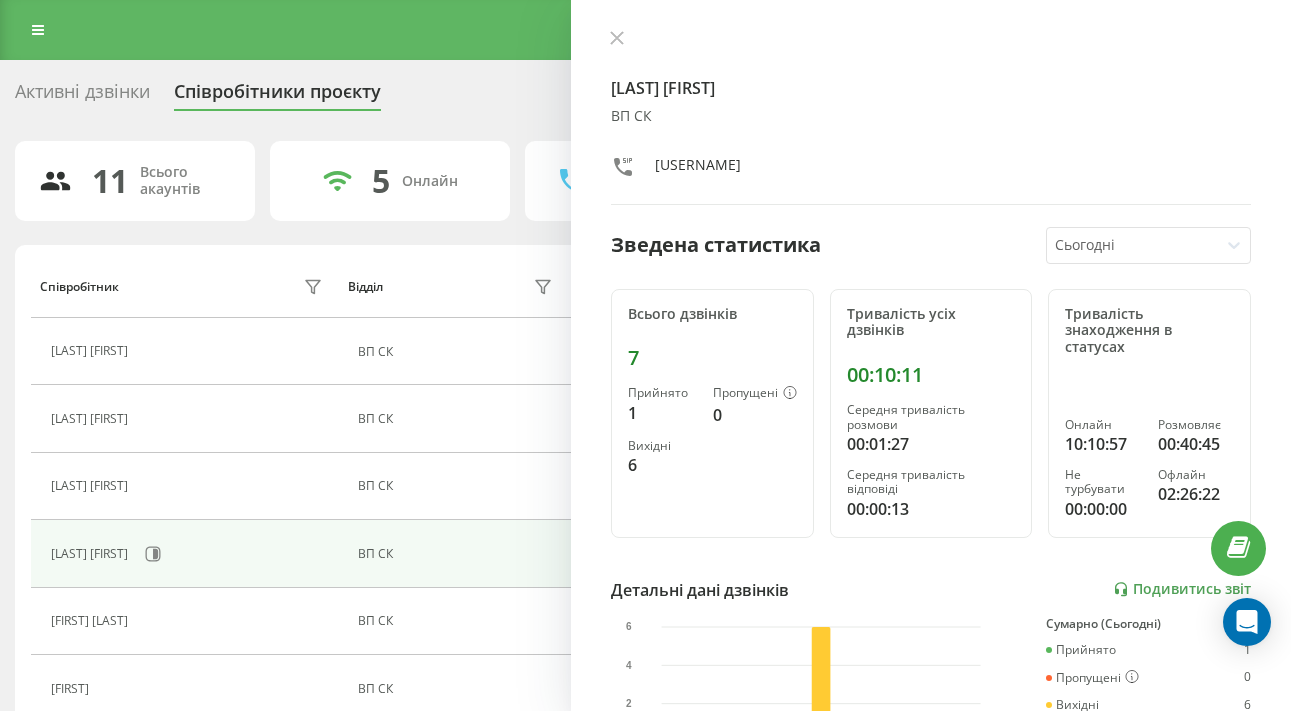 scroll, scrollTop: 0, scrollLeft: 0, axis: both 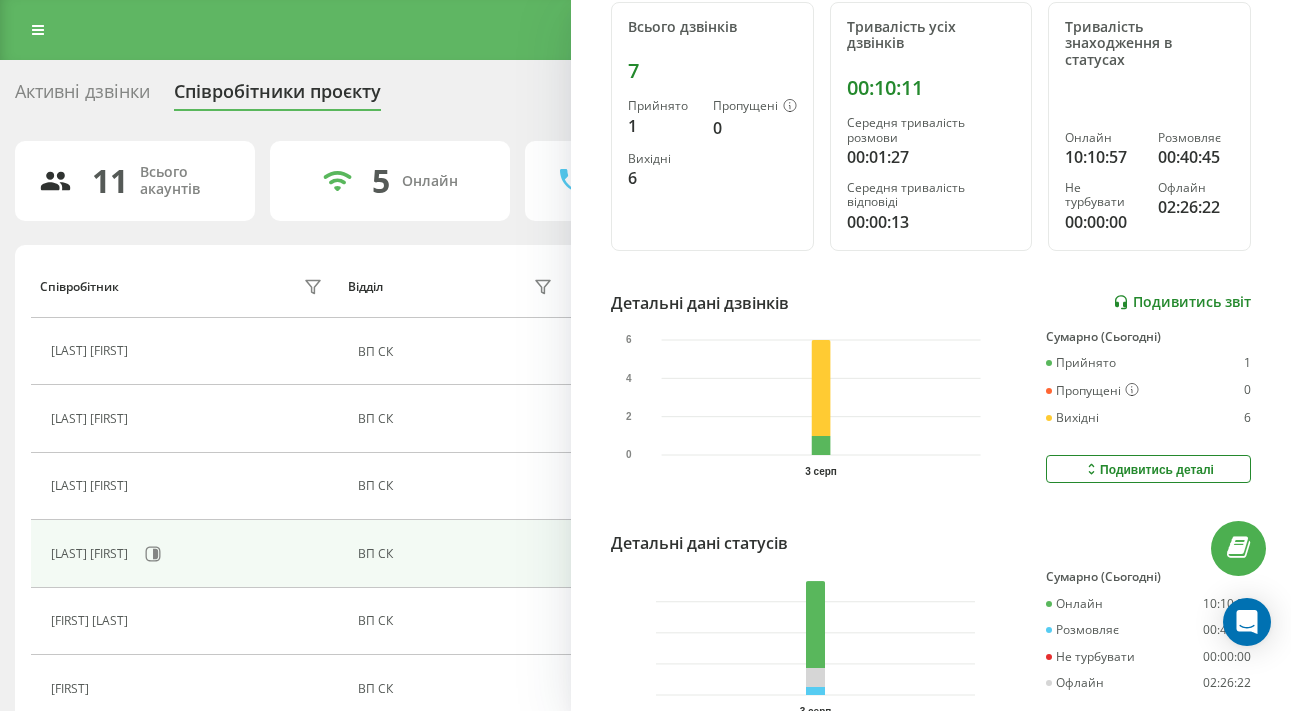 click on "Подивитись звіт" at bounding box center [1182, 302] 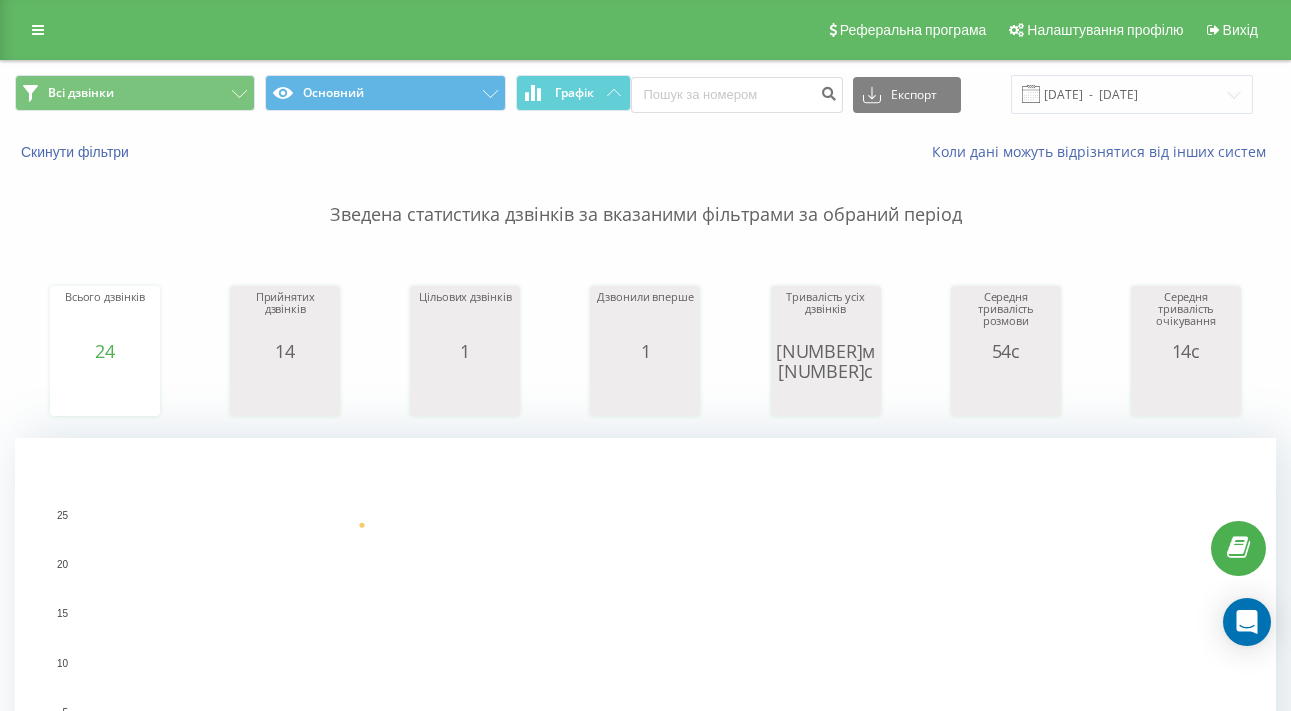 scroll, scrollTop: 0, scrollLeft: 0, axis: both 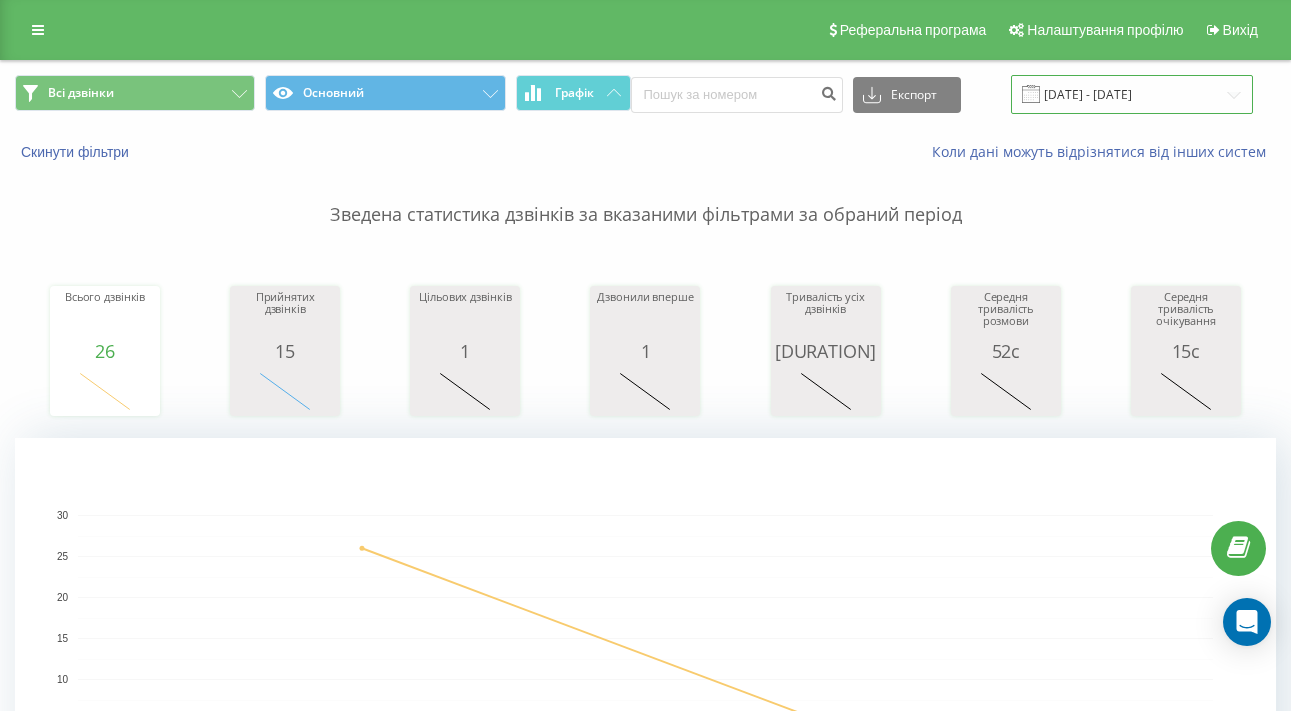 click on "04.08.2025  -  05.08.2025" at bounding box center (1132, 94) 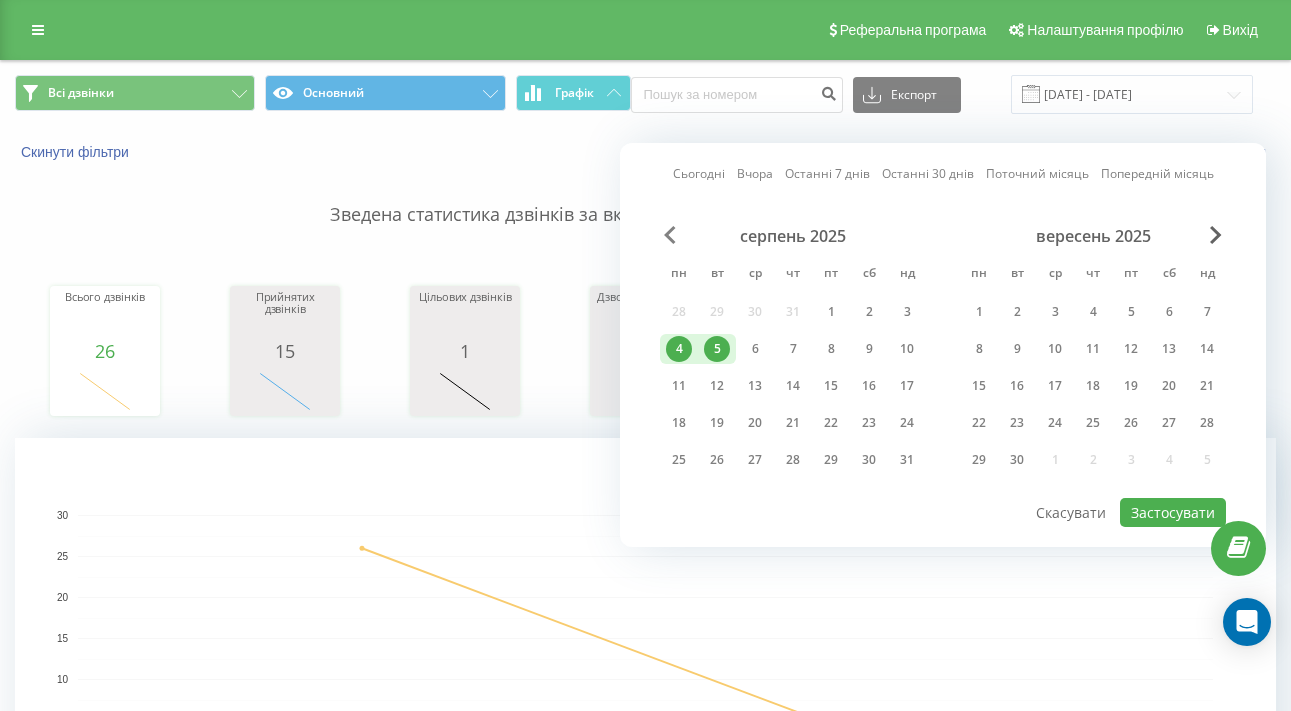 click at bounding box center [670, 235] 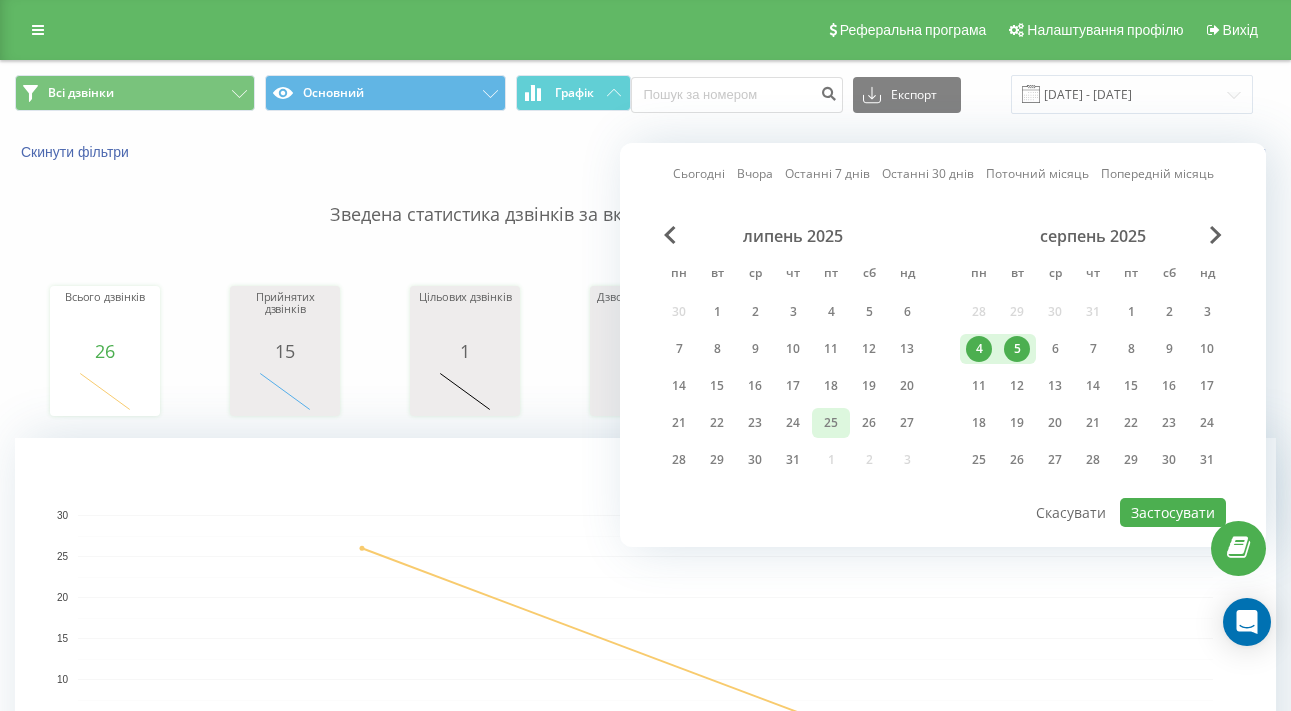 click on "25" at bounding box center [831, 423] 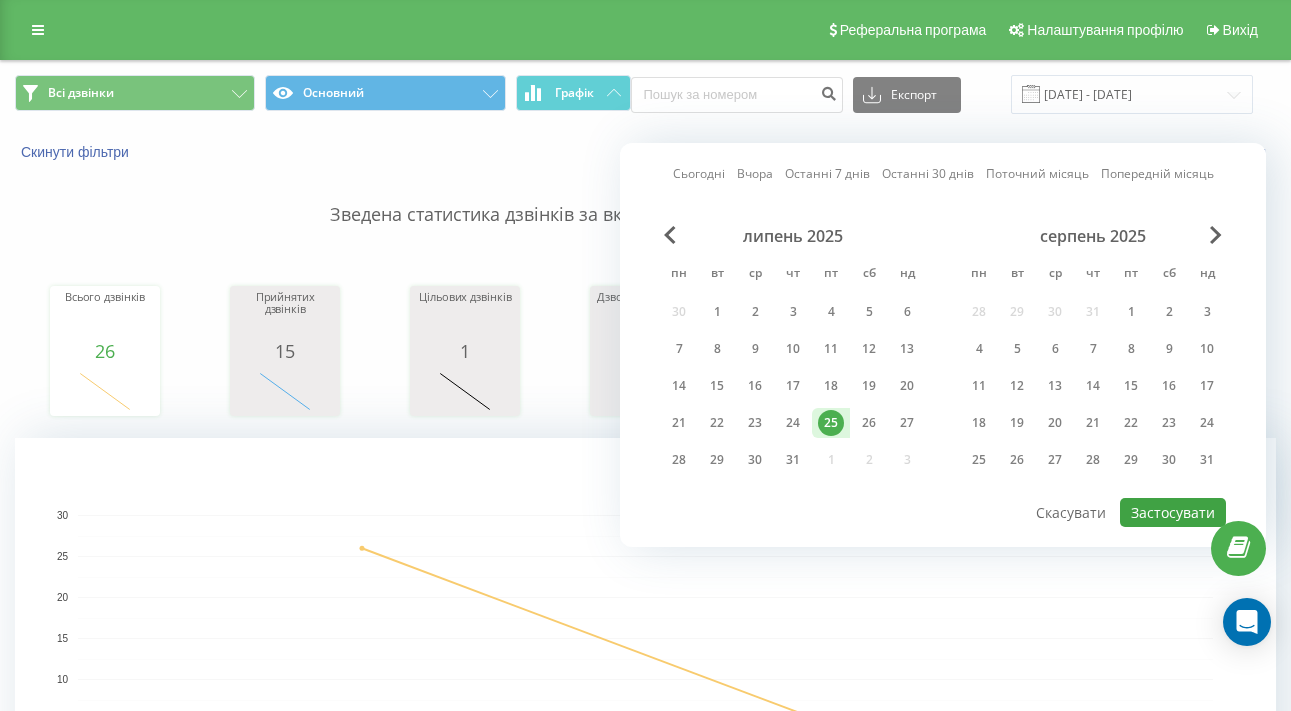 click on "Застосувати" at bounding box center [1173, 512] 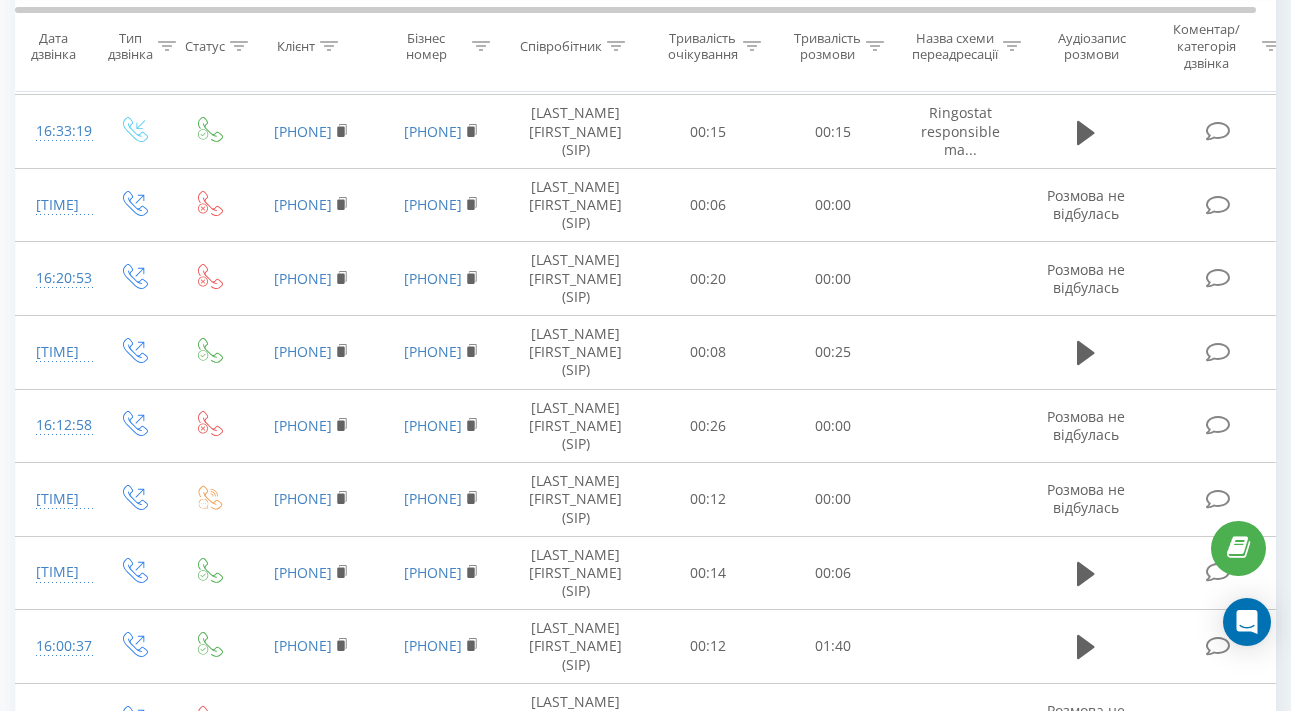 click on "3" at bounding box center [1129, 1023] 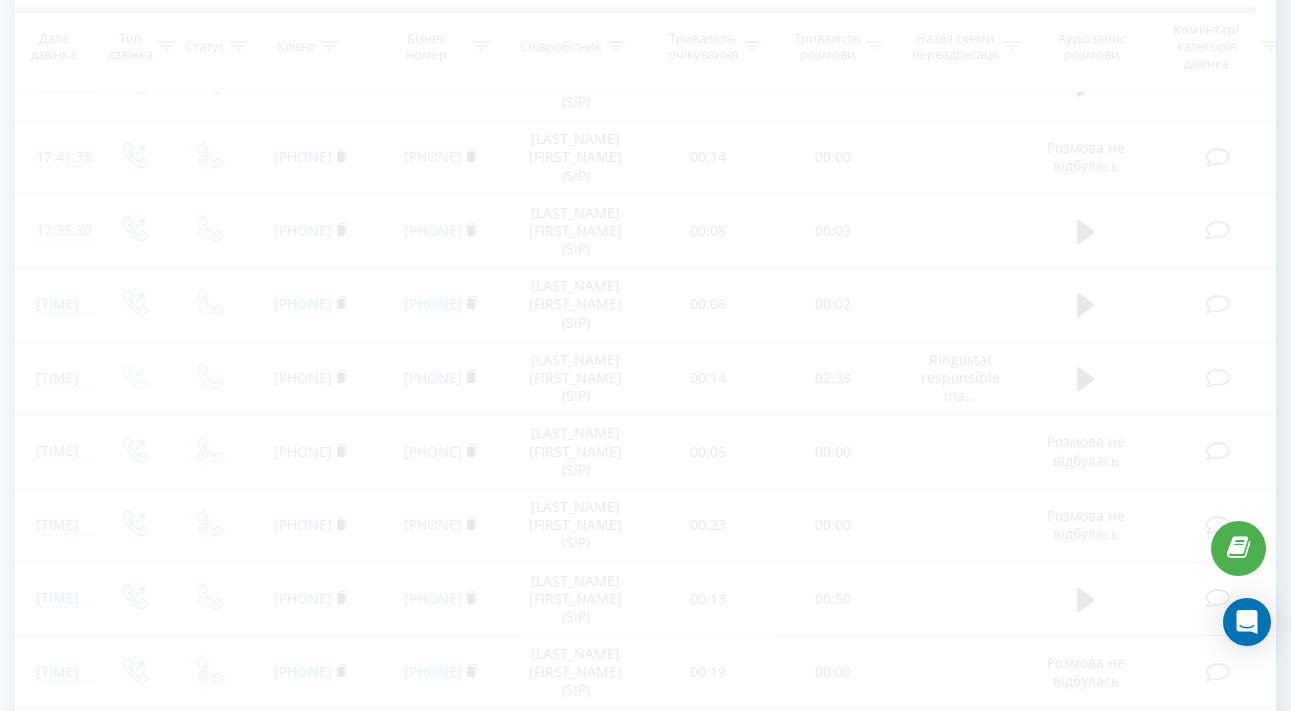 scroll, scrollTop: 833, scrollLeft: 0, axis: vertical 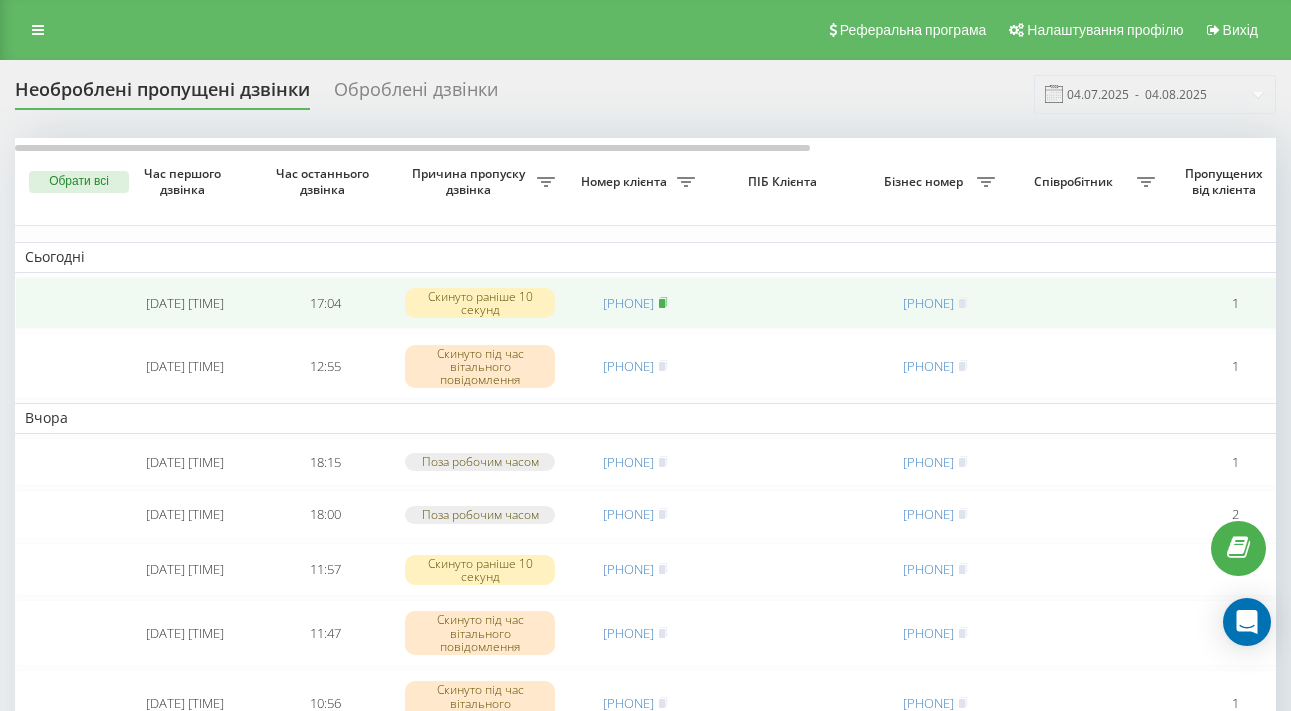 click 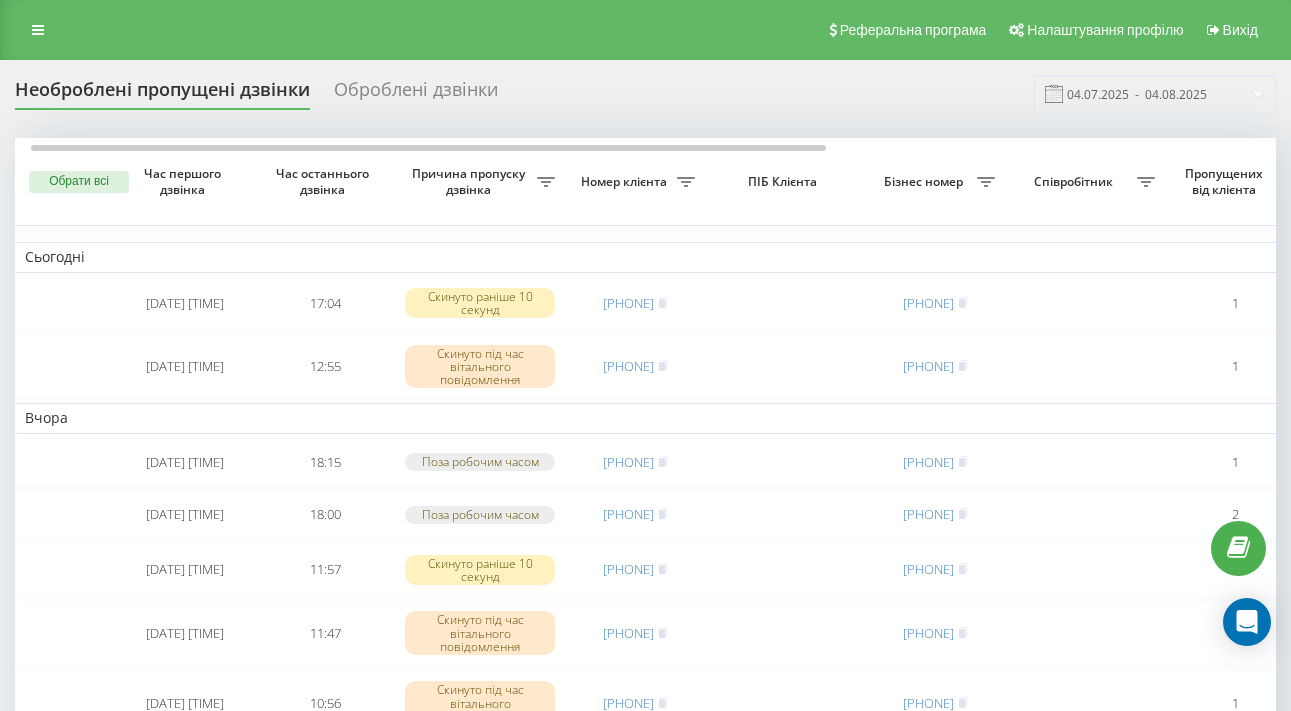 scroll, scrollTop: 169, scrollLeft: 0, axis: vertical 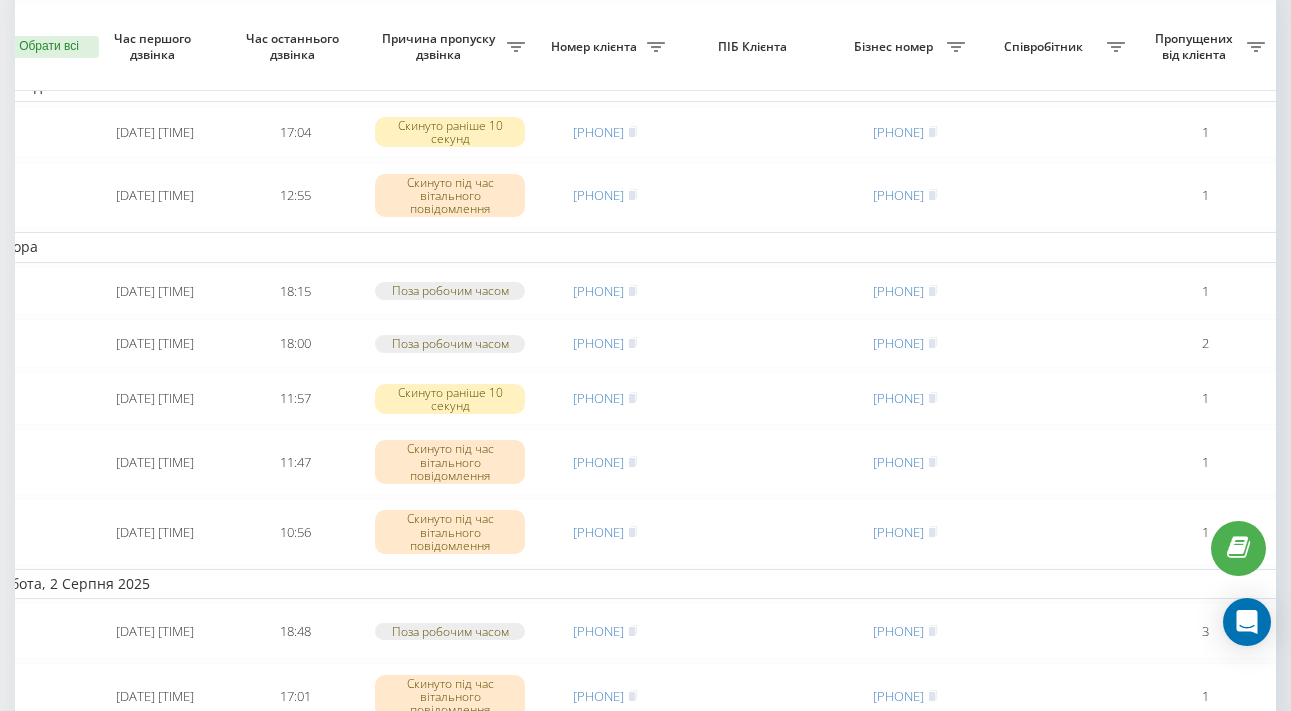 click on "Необроблені пропущені дзвінки Оброблені дзвінки 04.07.2025  -  04.08.2025 Обрати всі Час першого дзвінка Час останнього дзвінка Причина пропуску дзвінка Номер клієнта ПІБ Клієнта Бізнес номер Співробітник Пропущених від клієнта Кількість спроб зв'язатись з клієнтом Як довго дзвінок втрачено Назва схеми переадресації Коментар до дзвінка Сьогодні 2025-08-04 17:04:18 17:04 Скинуто раніше 10 секунд 380636260834 380502123178 1 0 годину тому Callback Обробити Не вдалося зв'язатися Зв'язався з клієнтом за допомогою іншого каналу Клієнт передзвонив сам з іншого номера Інший варіант 2025-08-04 12:55:15 12:55" at bounding box center [645, 969] 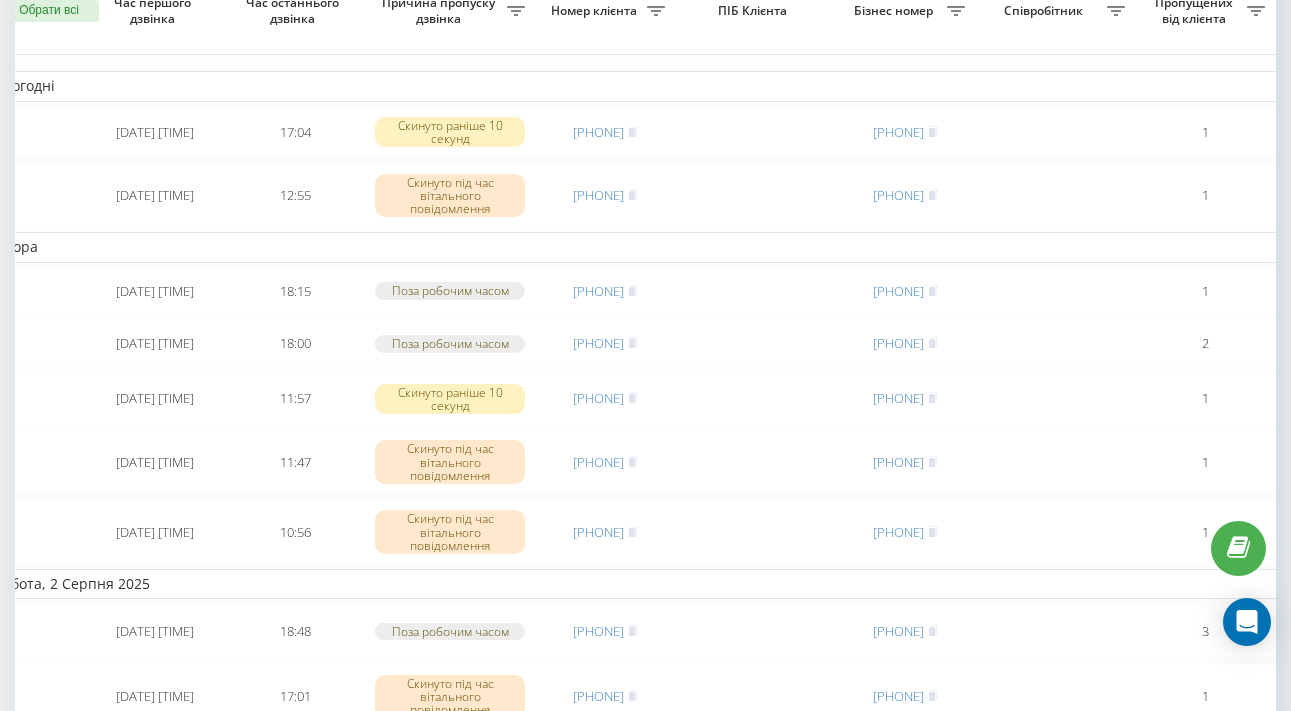 scroll, scrollTop: -1, scrollLeft: 0, axis: vertical 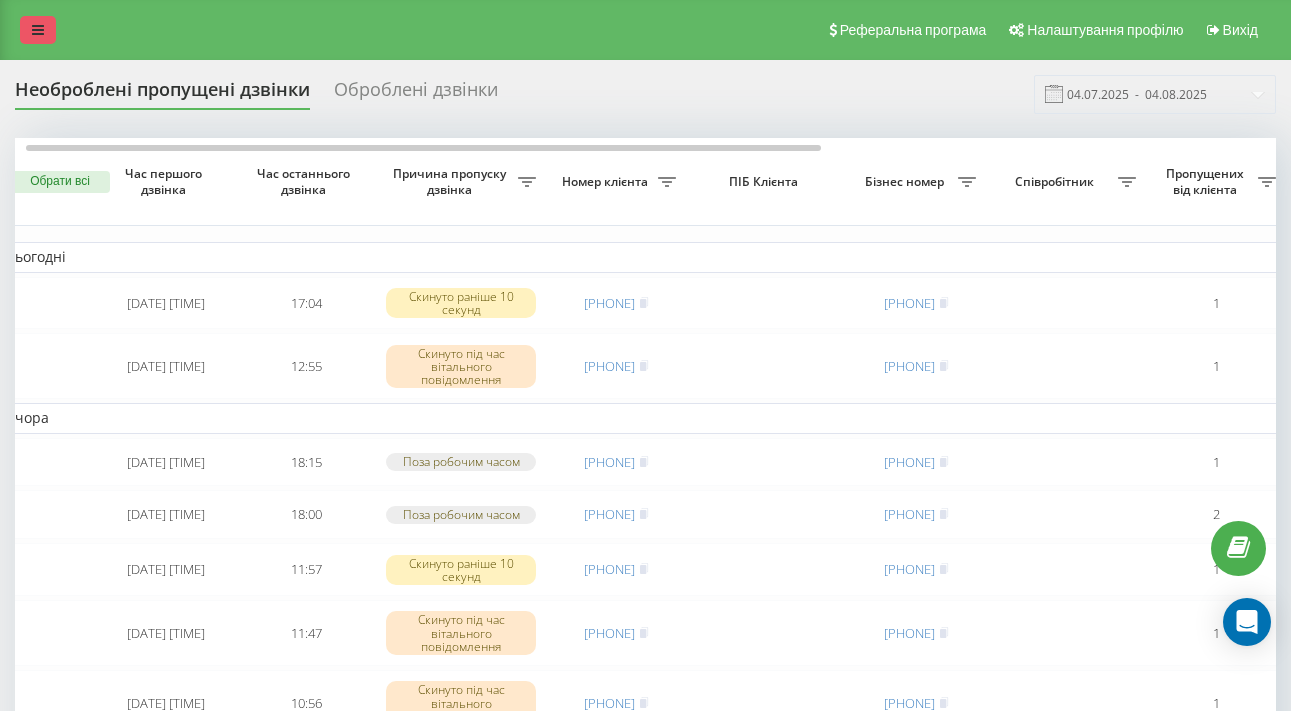 click at bounding box center (38, 30) 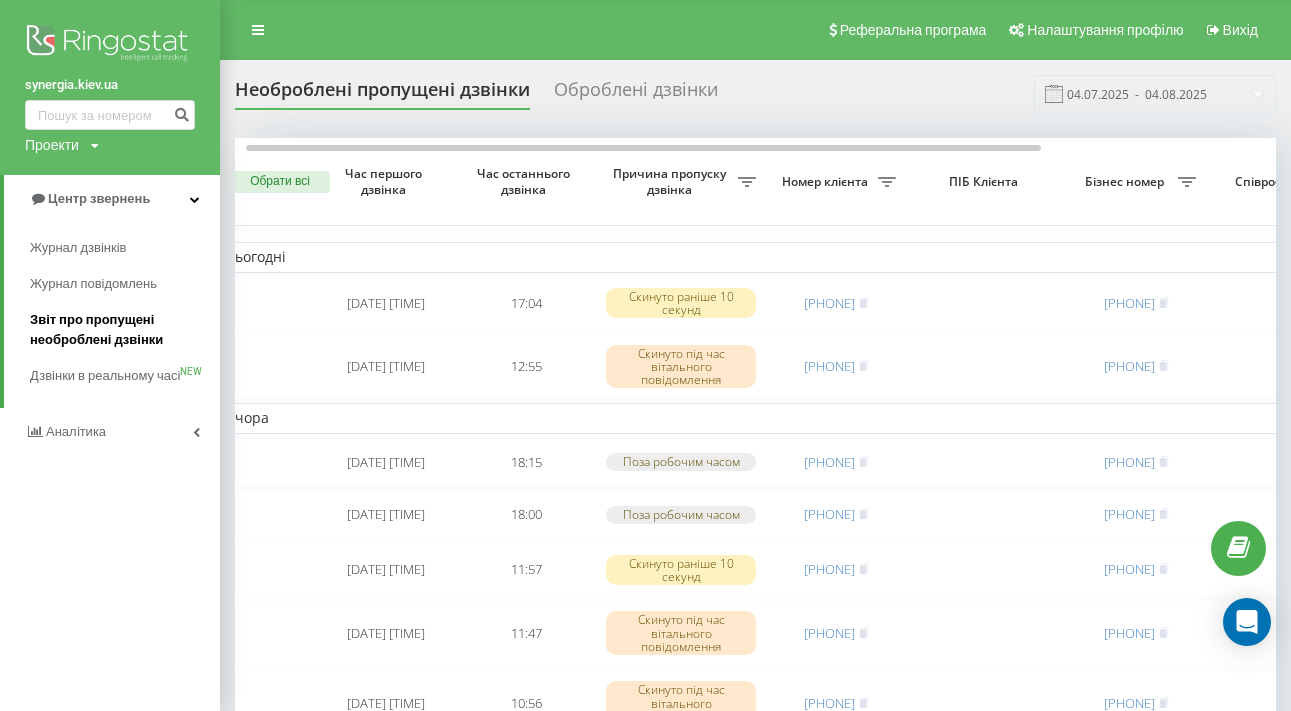 click on "Звіт про пропущені необроблені дзвінки" at bounding box center (120, 330) 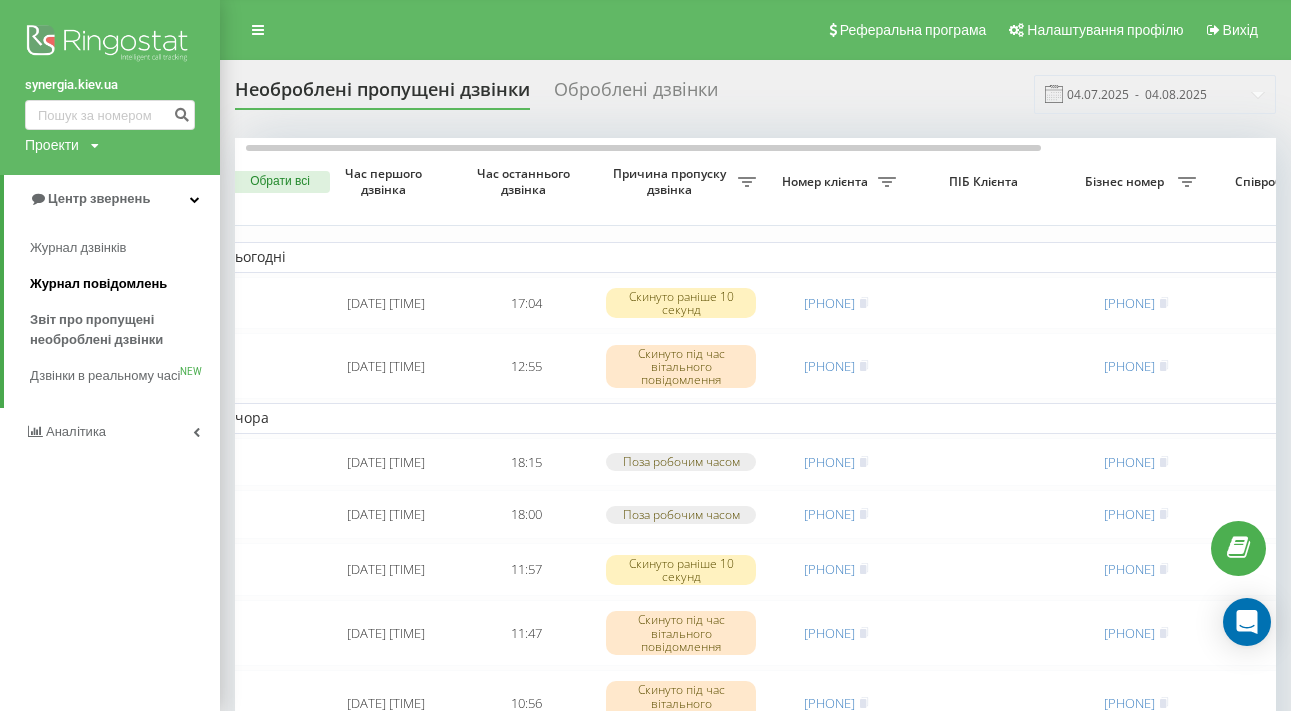 click on "Журнал повідомлень" at bounding box center [98, 284] 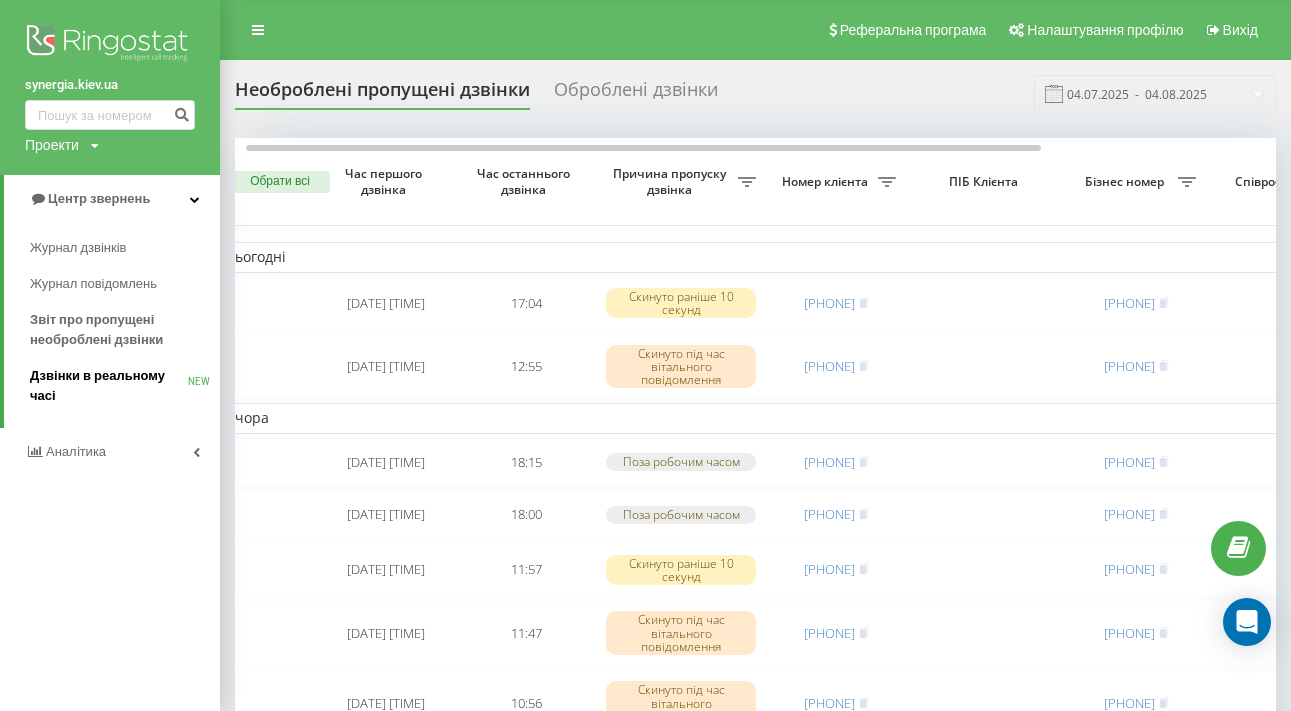 click on "Дзвінки в реальному часі" at bounding box center [109, 386] 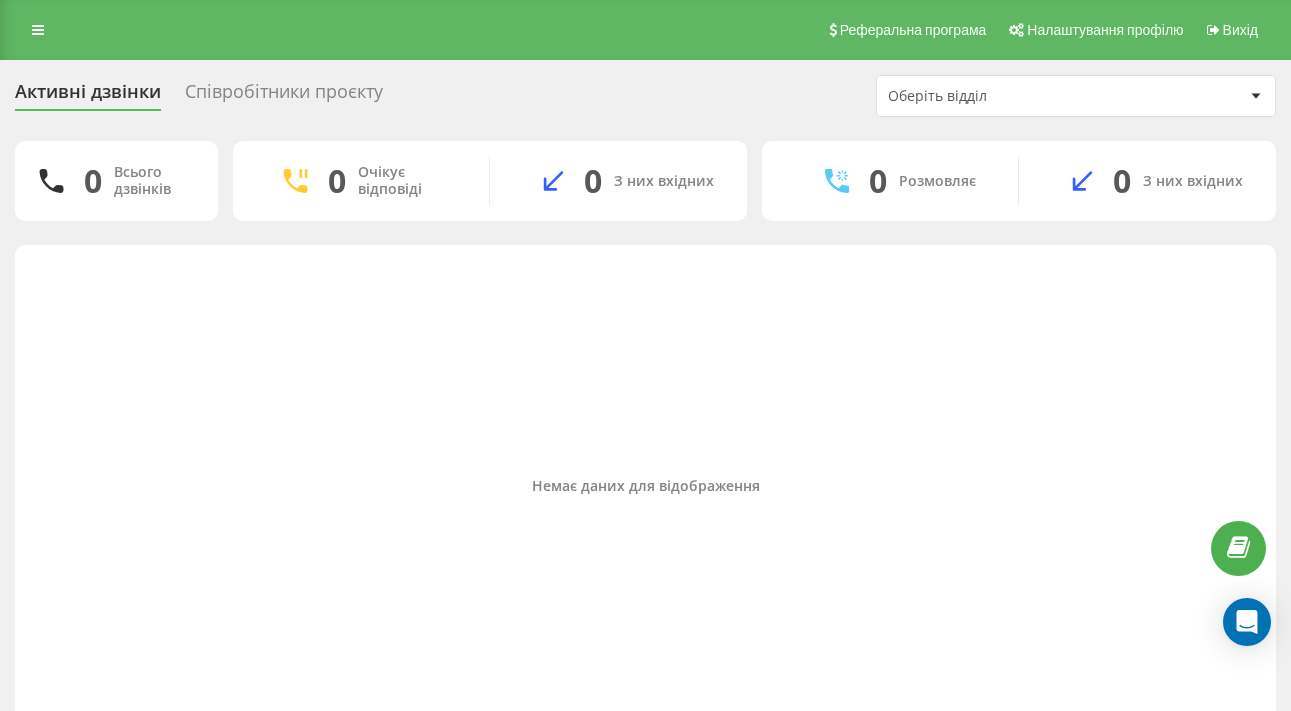 scroll, scrollTop: 0, scrollLeft: 0, axis: both 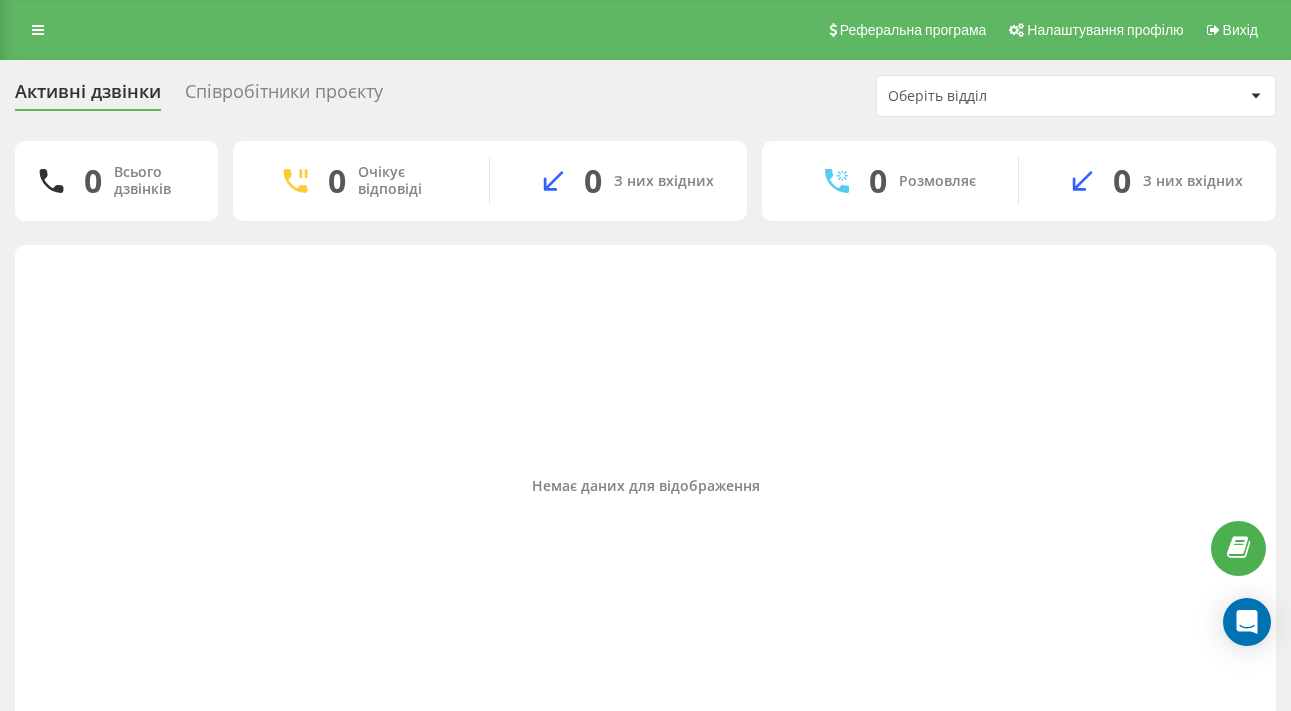 click on "Активні дзвінки Співробітники проєкту Оберіть відділ" at bounding box center [645, 96] 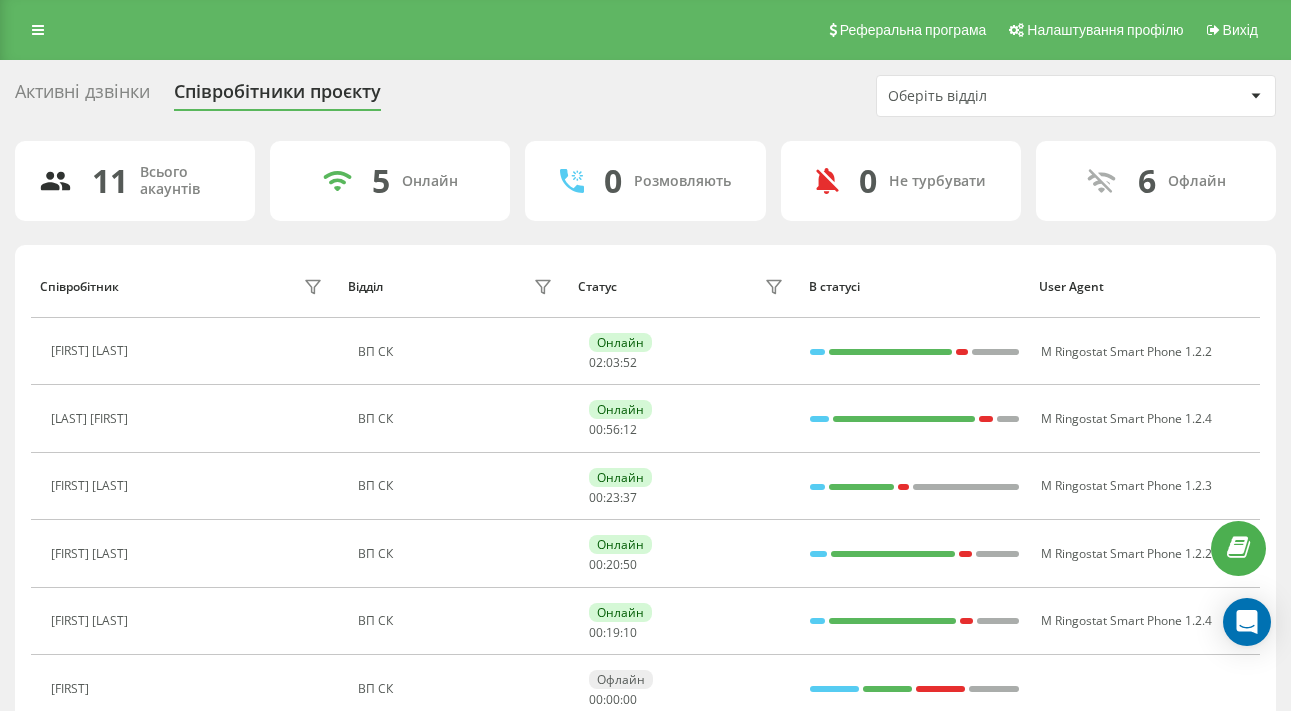 scroll, scrollTop: 0, scrollLeft: 0, axis: both 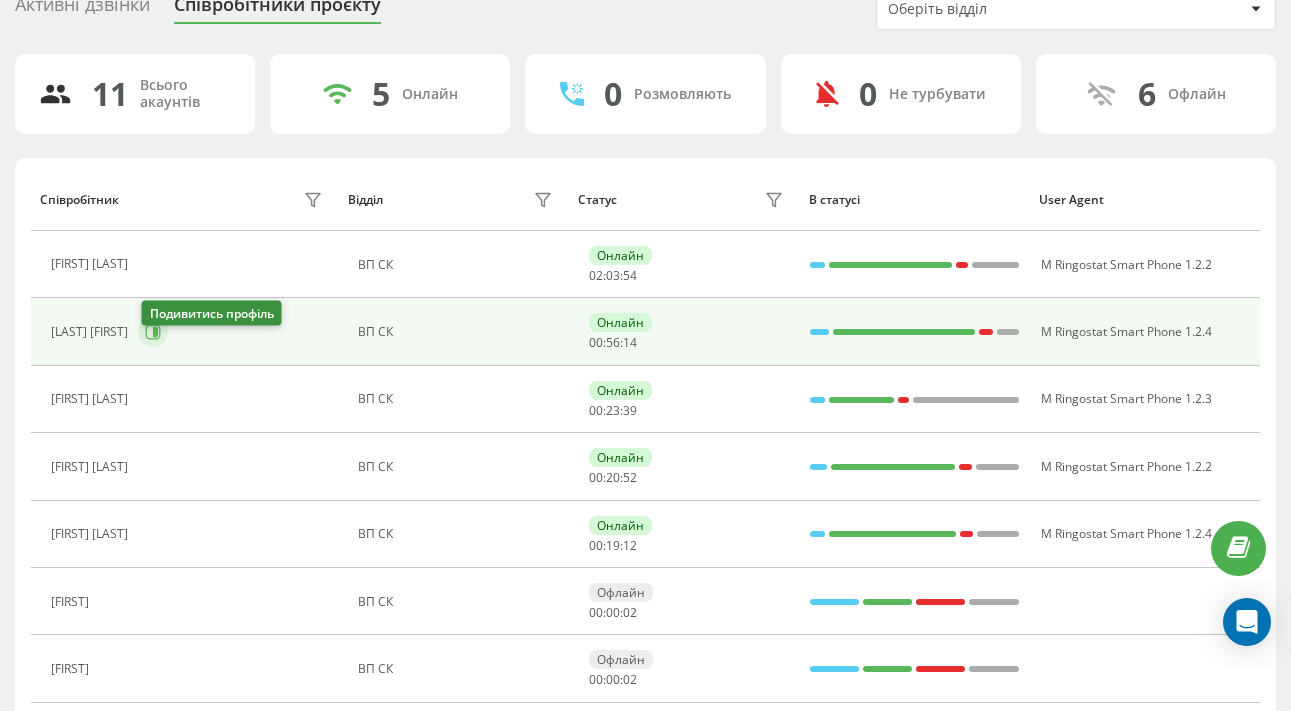click 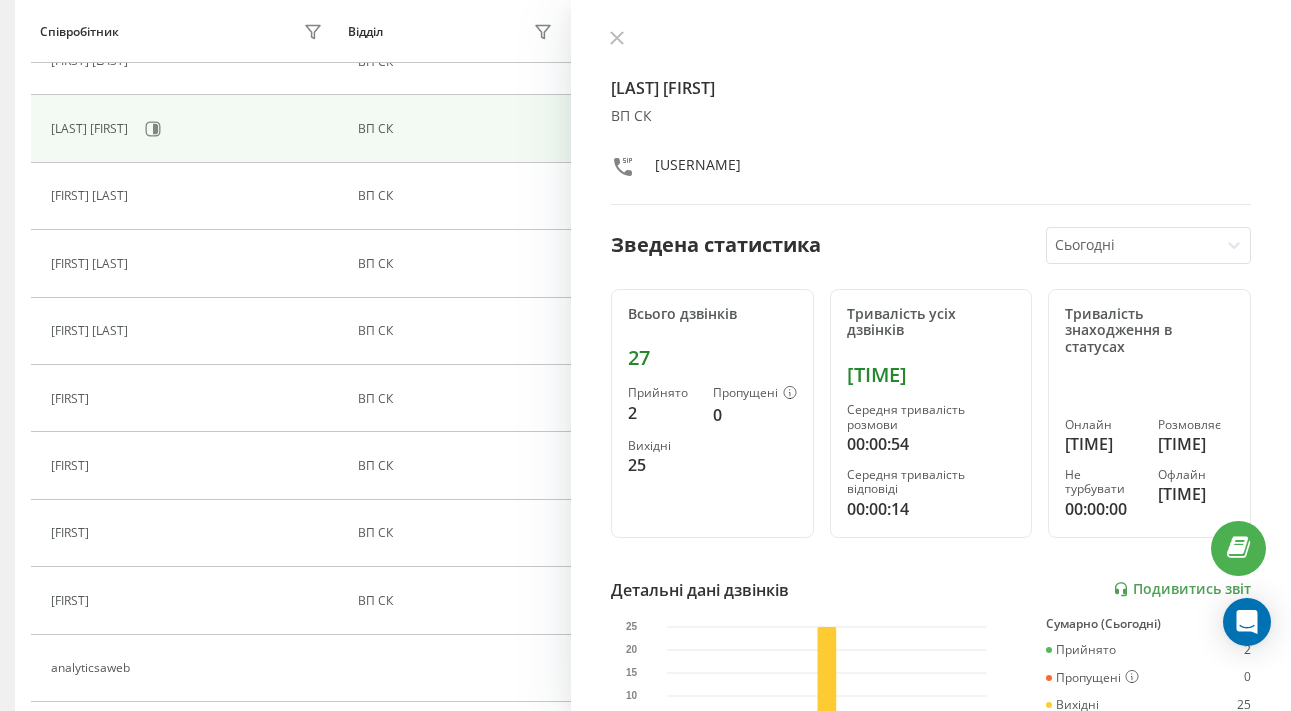 scroll, scrollTop: 291, scrollLeft: 0, axis: vertical 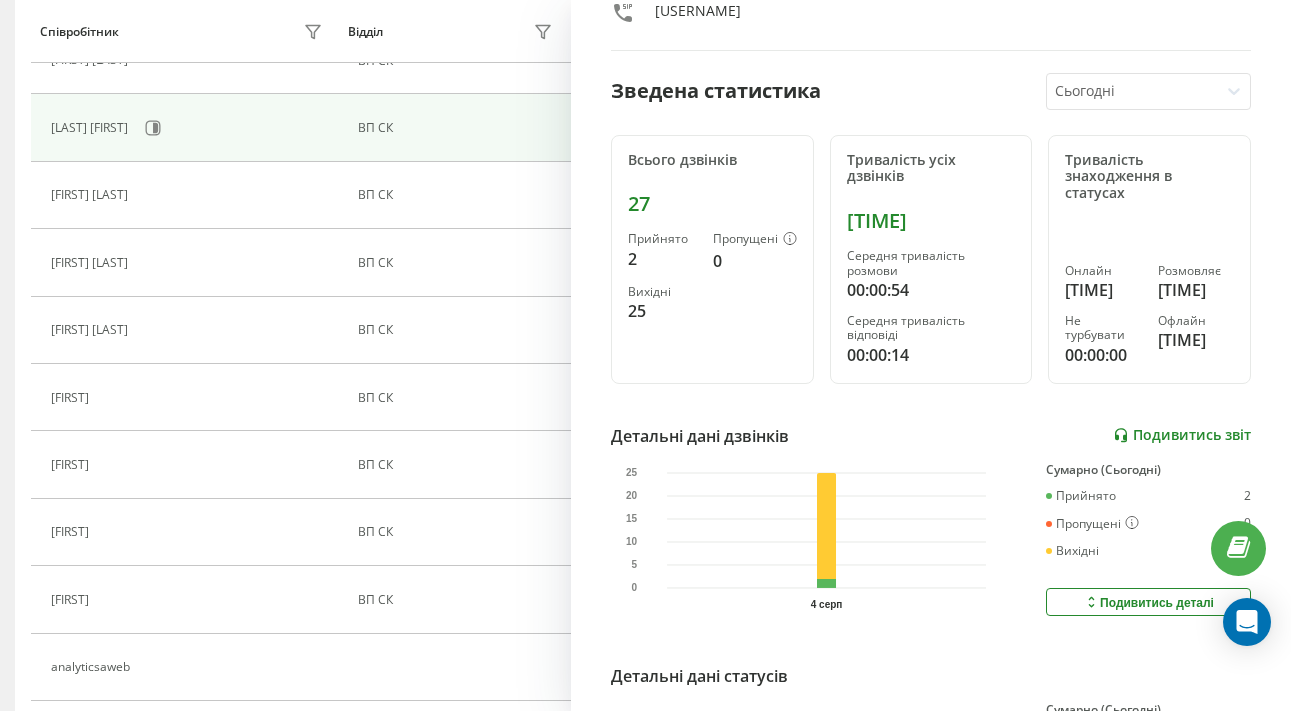 click on "Подивитись звіт" at bounding box center [1182, 435] 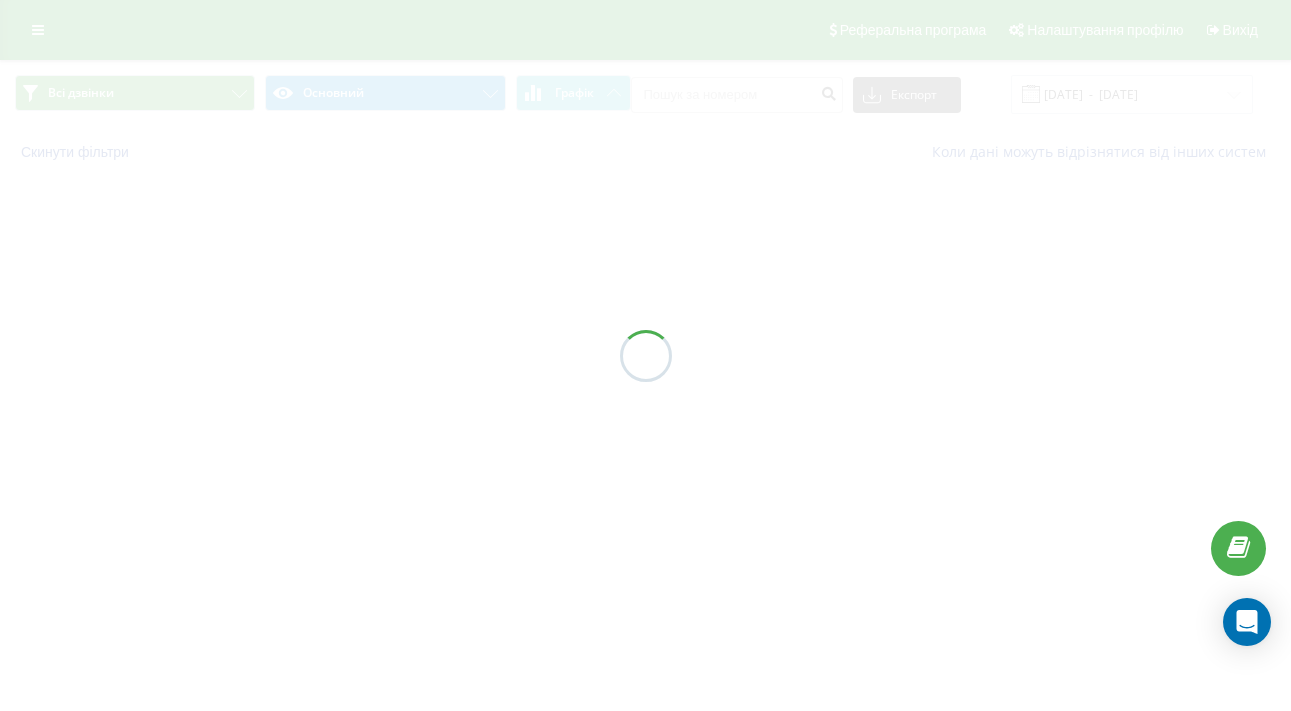 scroll, scrollTop: 0, scrollLeft: 0, axis: both 